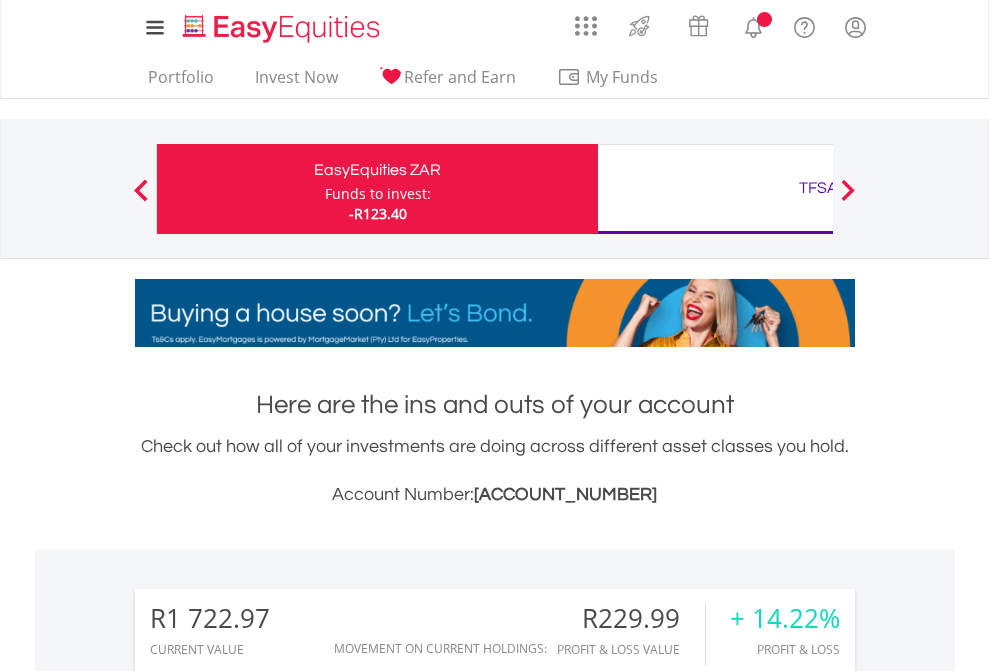 scroll, scrollTop: 0, scrollLeft: 0, axis: both 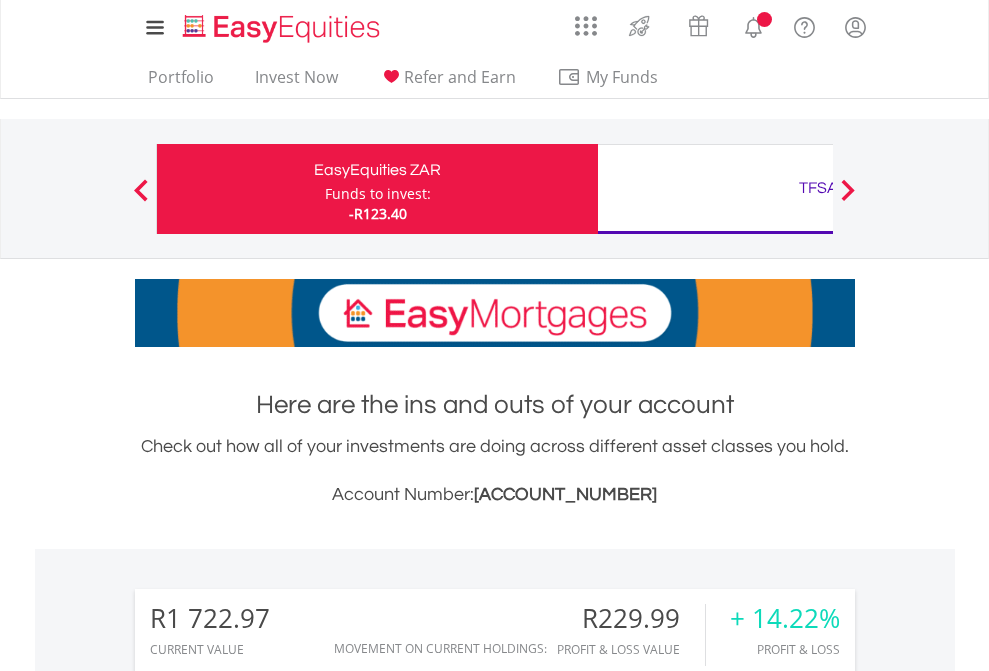 click on "Funds to invest:" at bounding box center [378, 194] 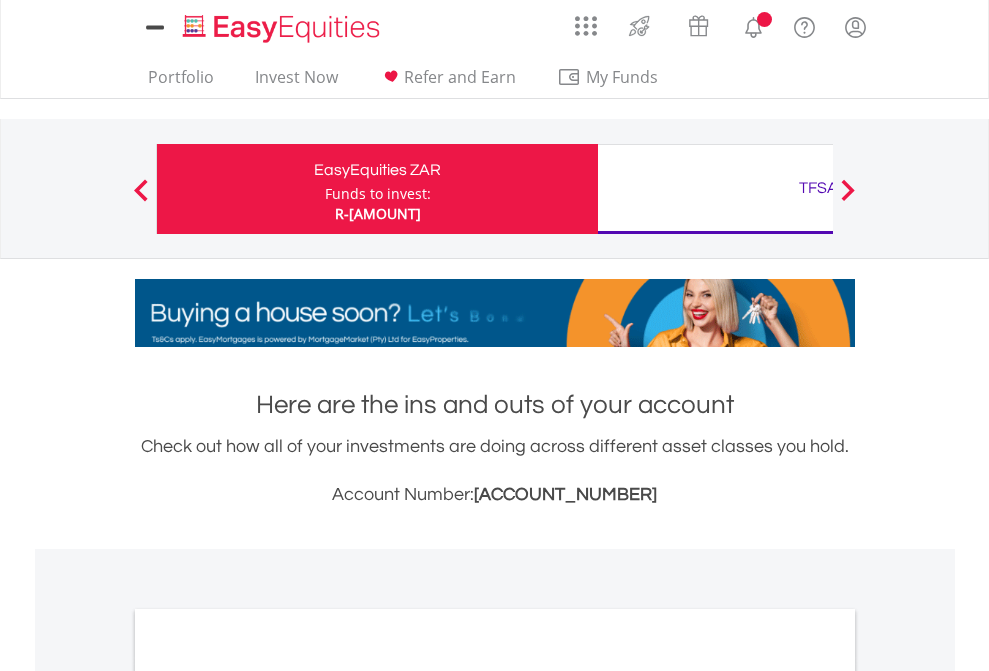 scroll, scrollTop: 0, scrollLeft: 0, axis: both 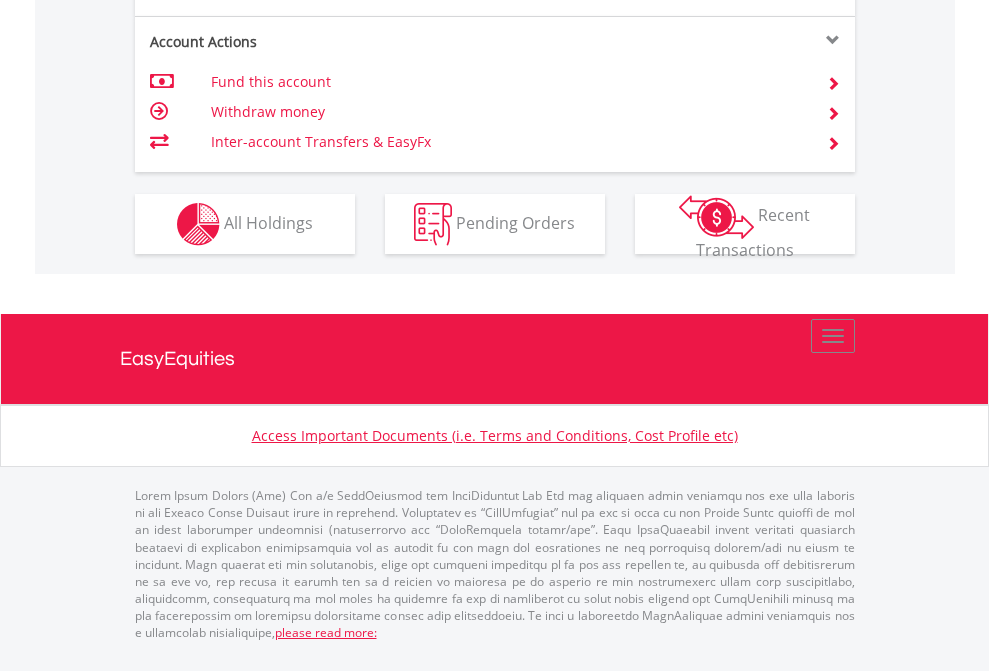 click on "Investment types" at bounding box center (706, -337) 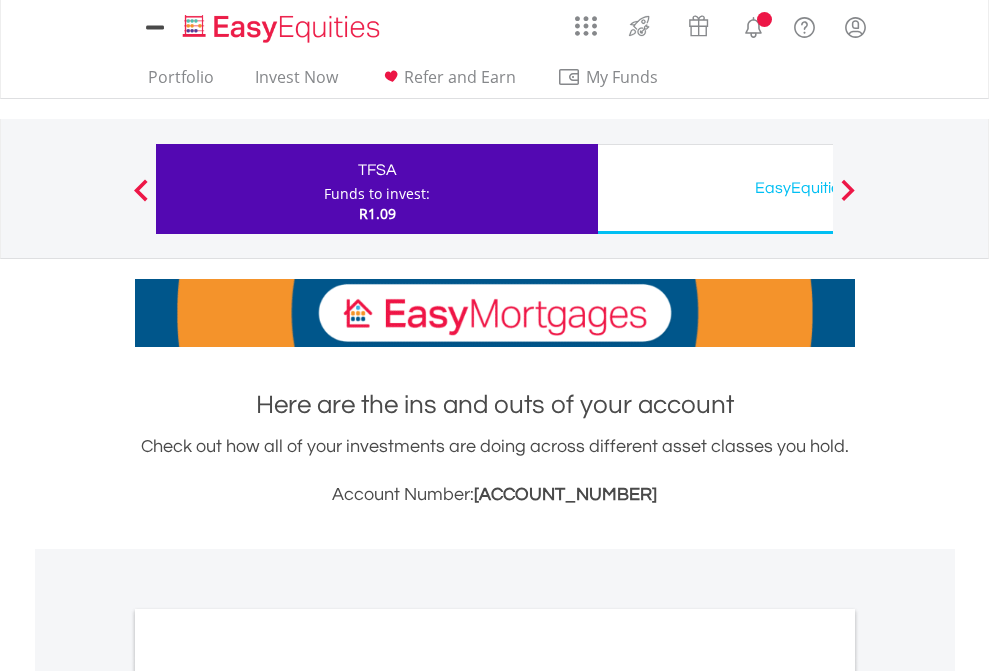 scroll, scrollTop: 0, scrollLeft: 0, axis: both 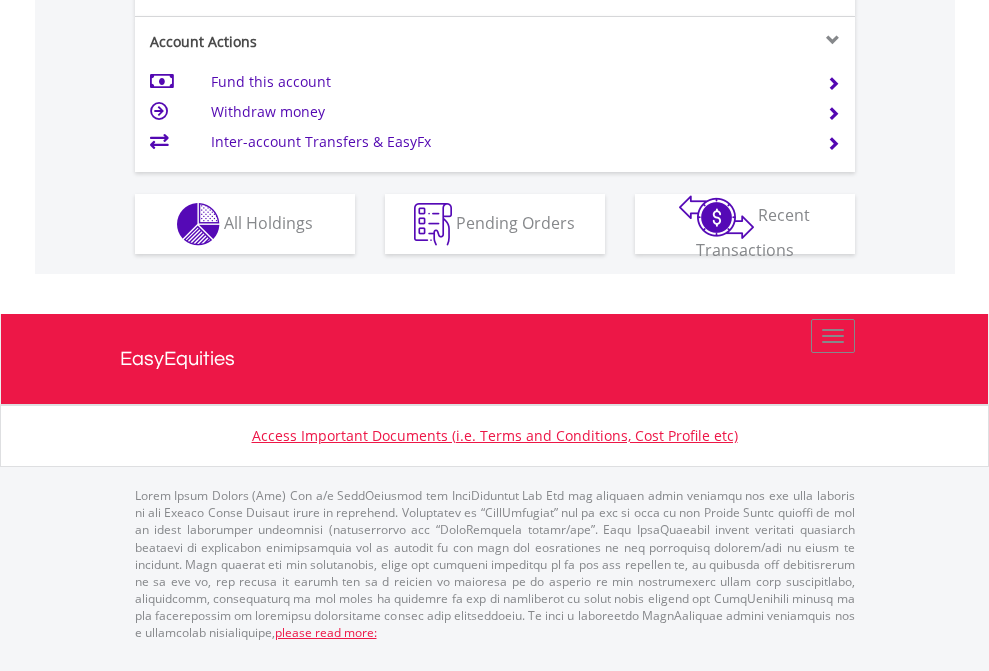 click on "Investment types" at bounding box center [706, -337] 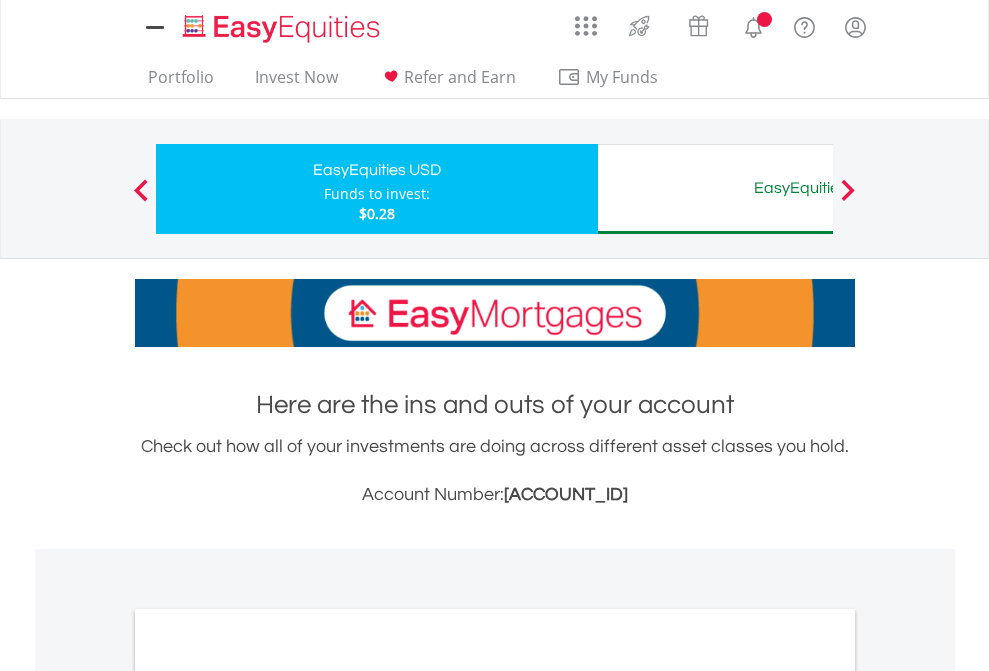 scroll, scrollTop: 0, scrollLeft: 0, axis: both 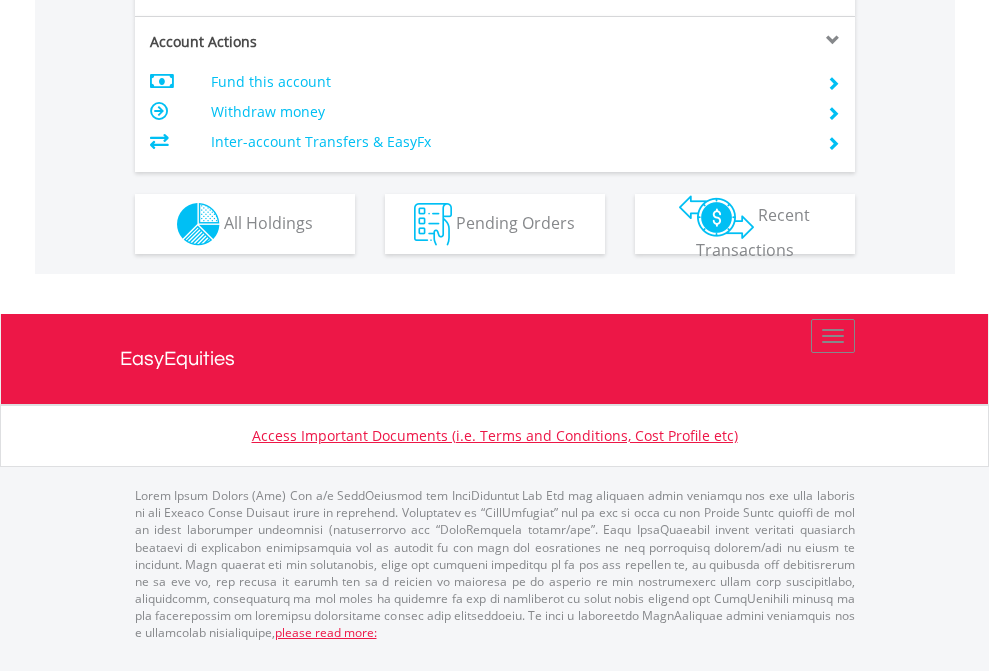 click on "Investment types" at bounding box center (706, -337) 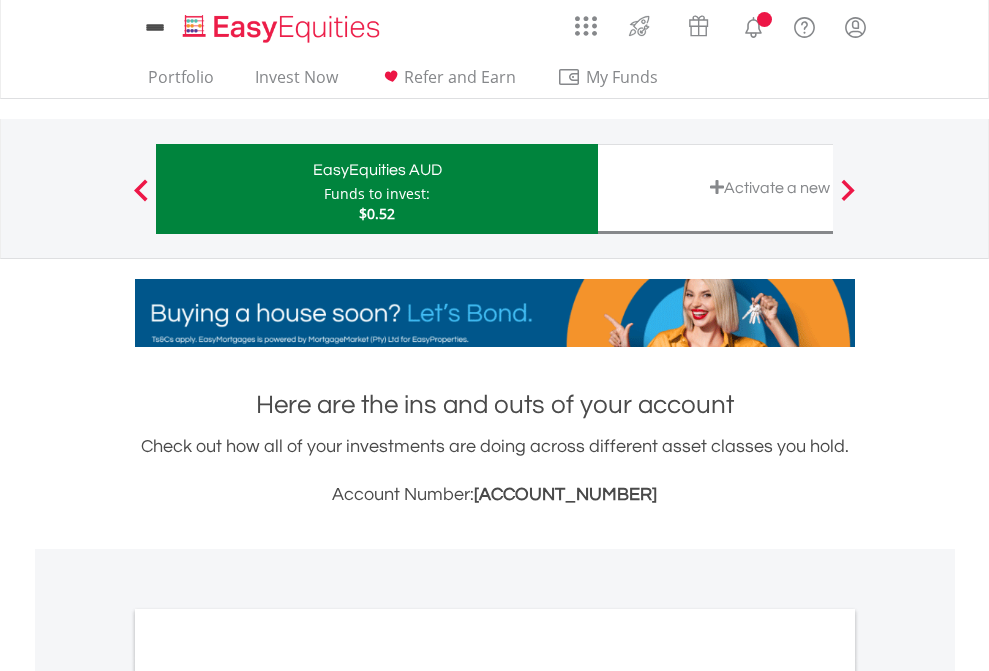 scroll, scrollTop: 0, scrollLeft: 0, axis: both 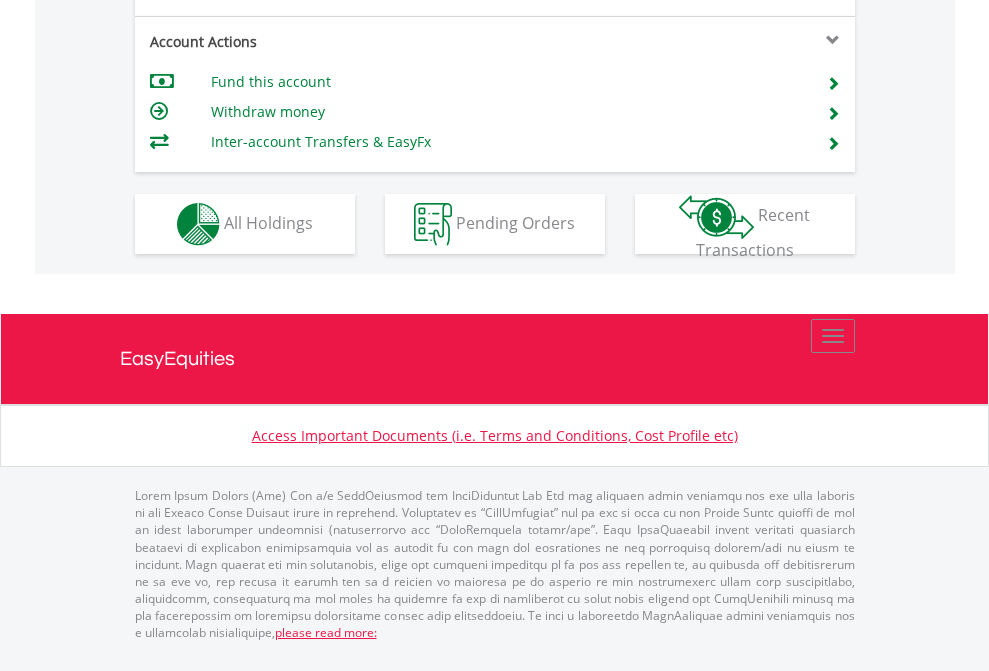 click on "Investment types" at bounding box center (706, -337) 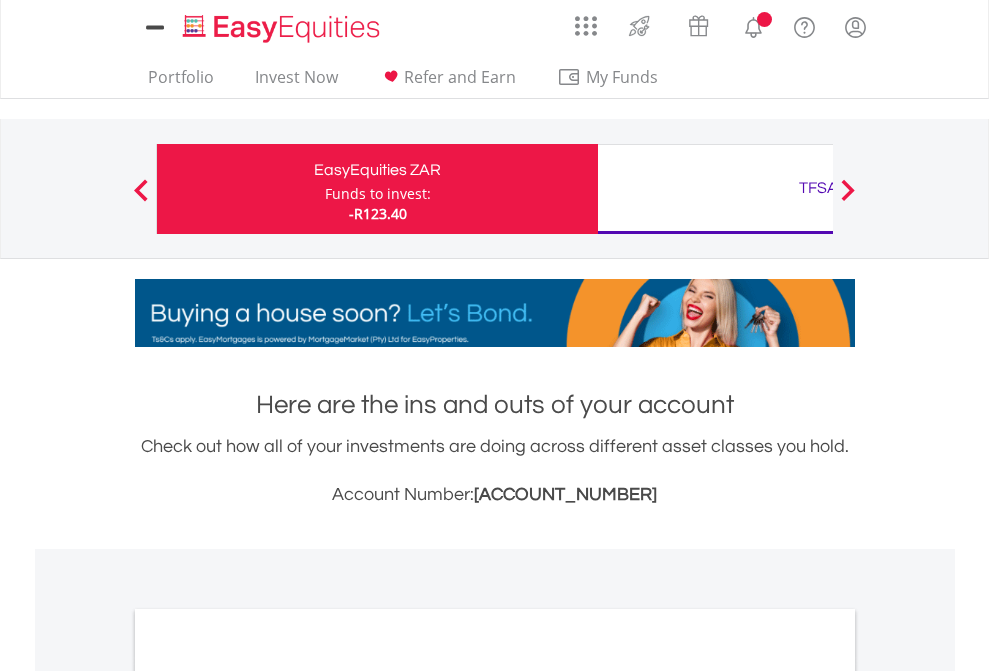 scroll, scrollTop: 0, scrollLeft: 0, axis: both 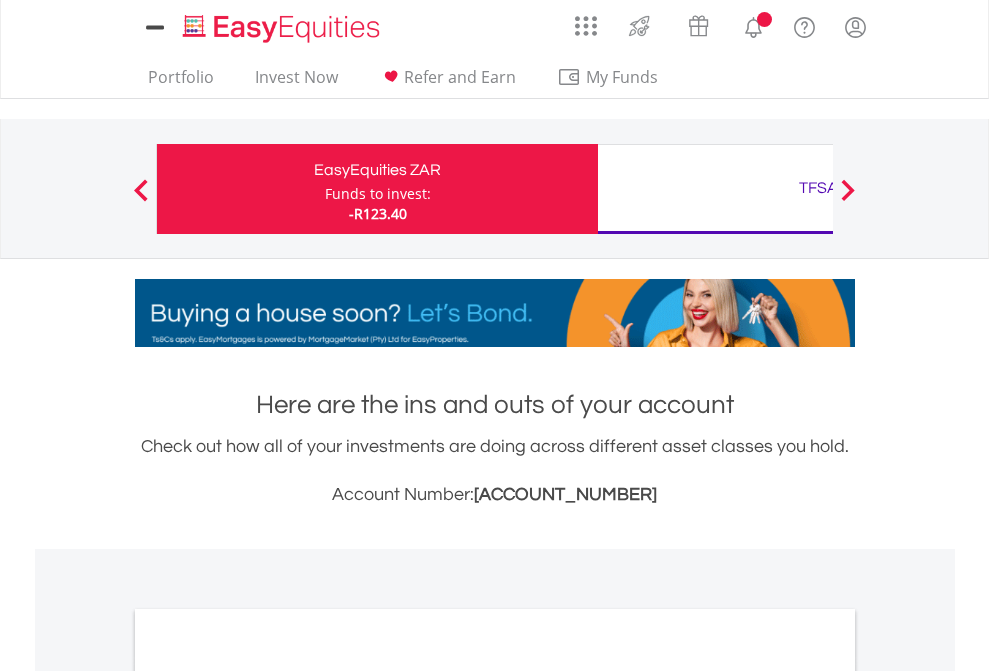 click on "All Holdings" at bounding box center [268, 1096] 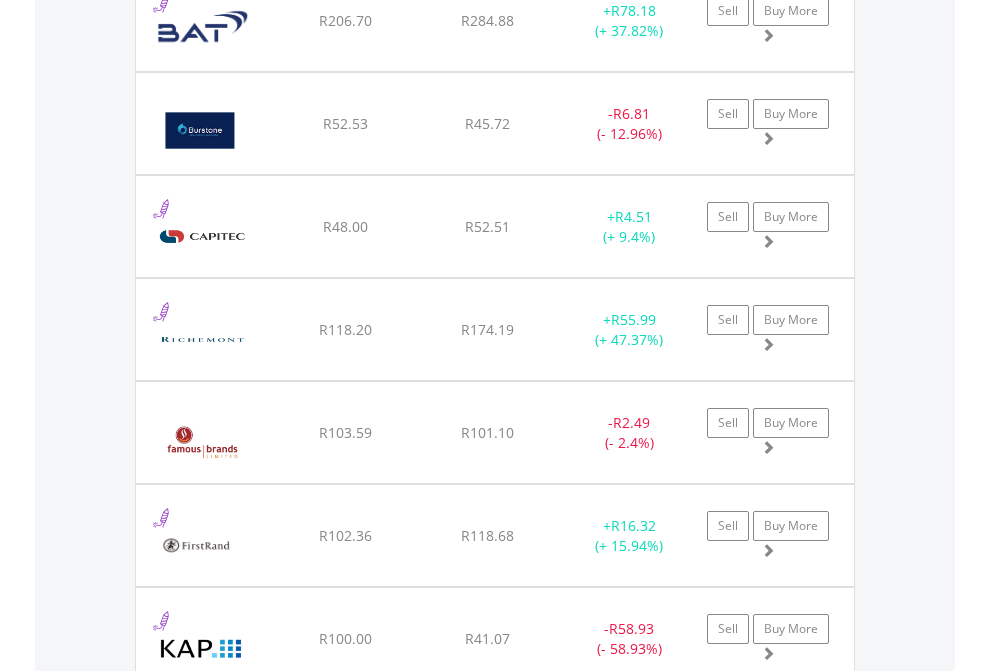 scroll, scrollTop: 2265, scrollLeft: 0, axis: vertical 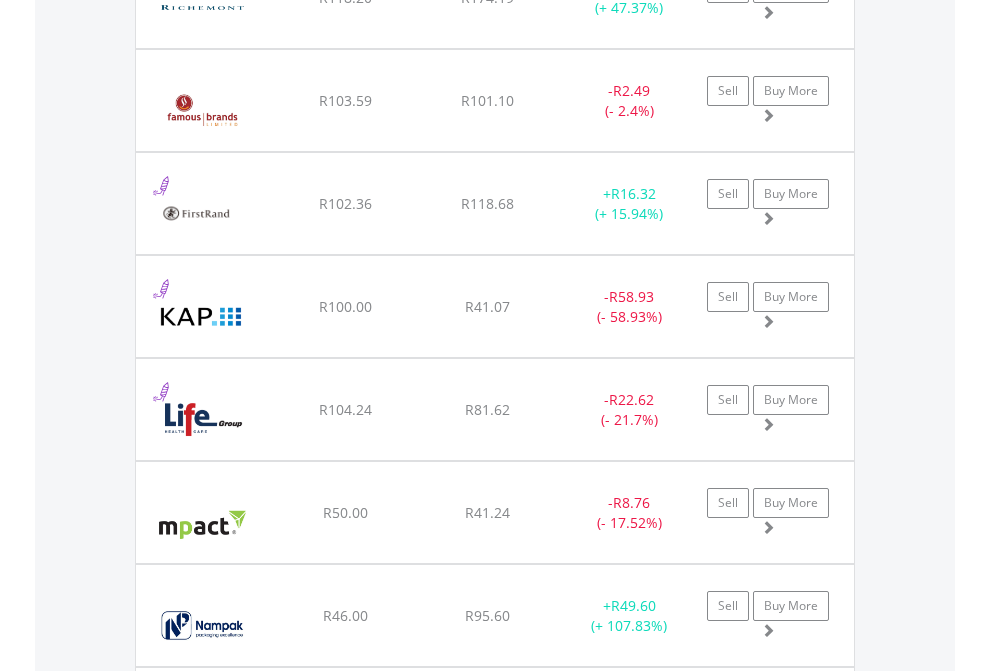 click on "TFSA" at bounding box center (818, -2077) 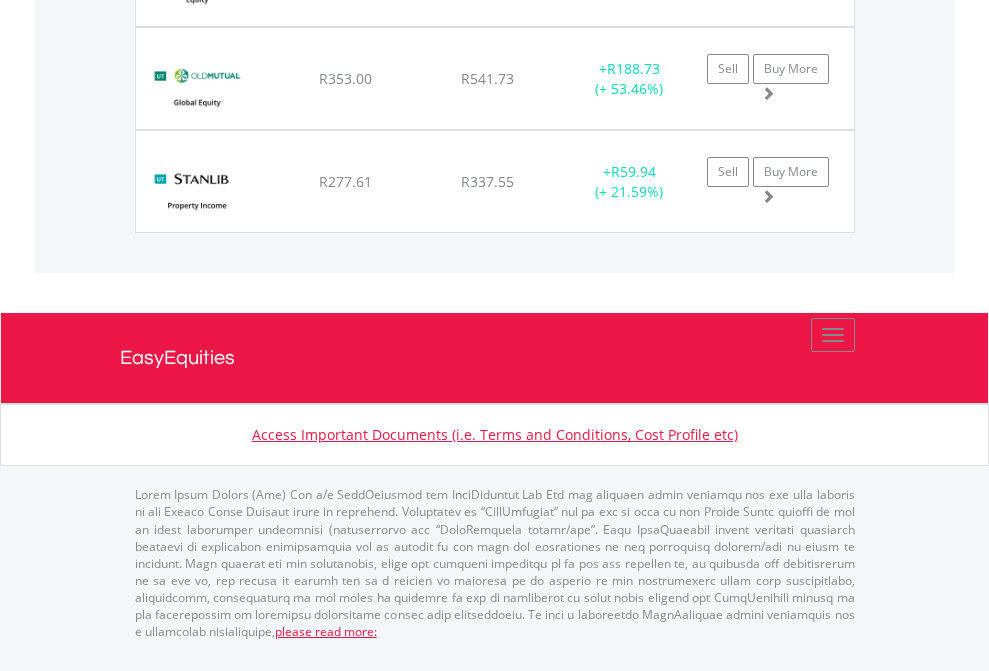 scroll, scrollTop: 2305, scrollLeft: 0, axis: vertical 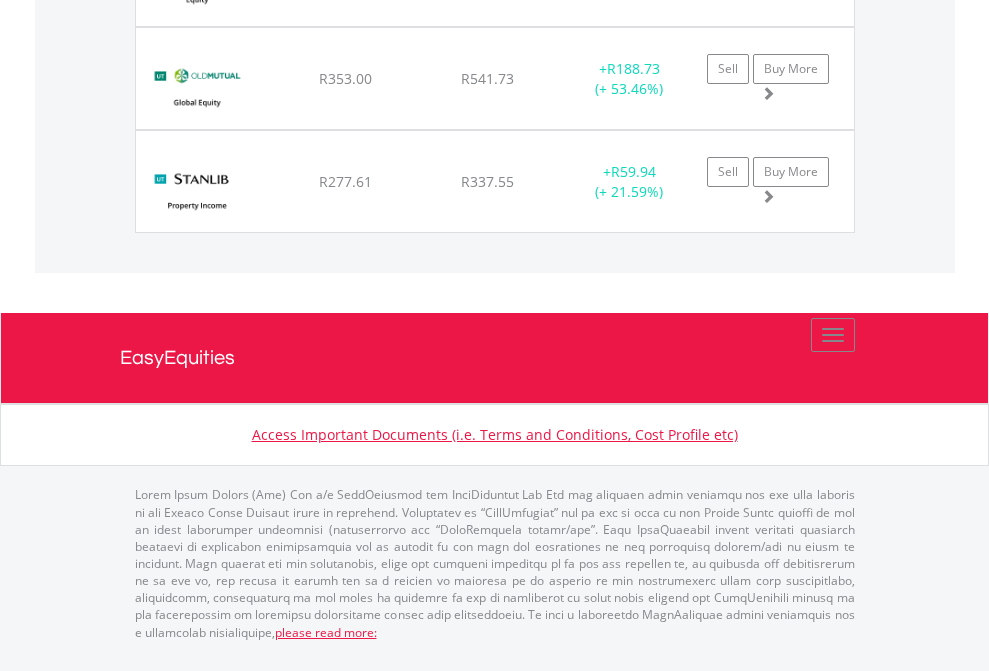 click on "EasyEquities USD" at bounding box center [818, -2031] 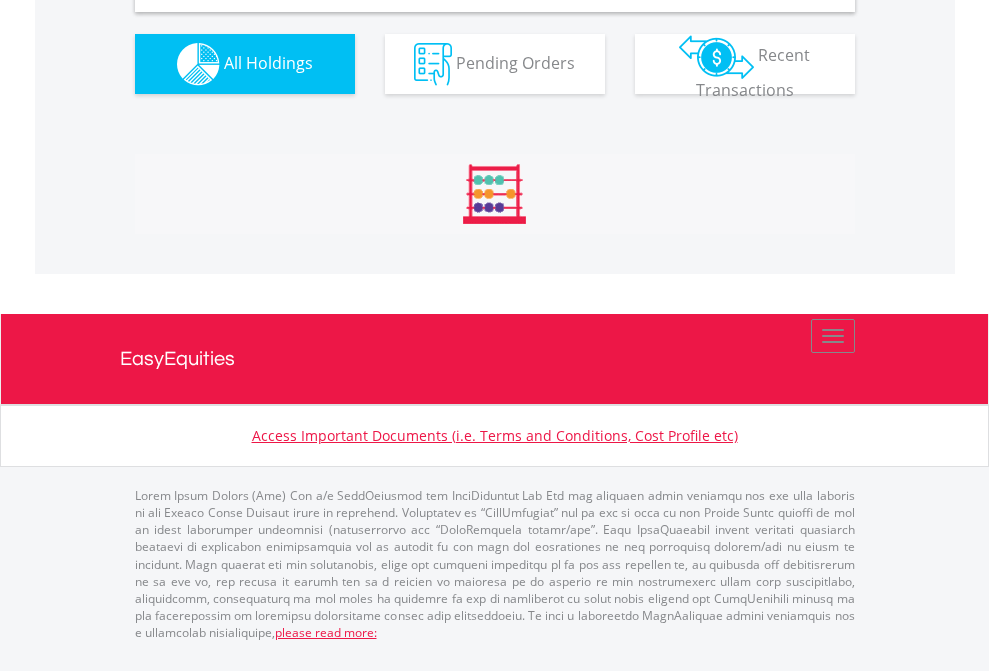scroll, scrollTop: 1933, scrollLeft: 0, axis: vertical 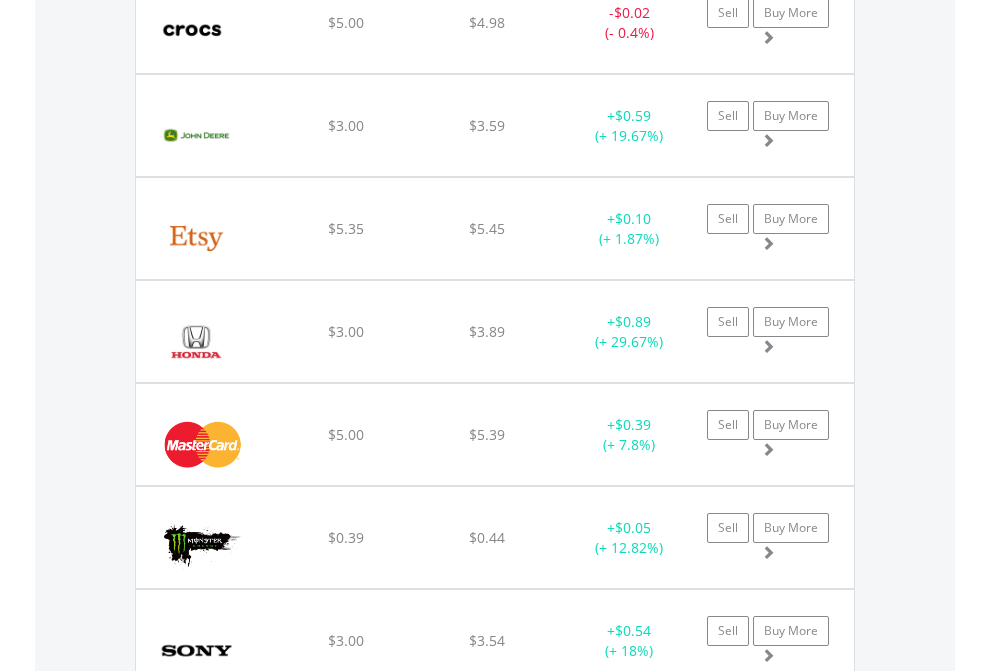 click on "EasyEquities AUD" at bounding box center (818, -1745) 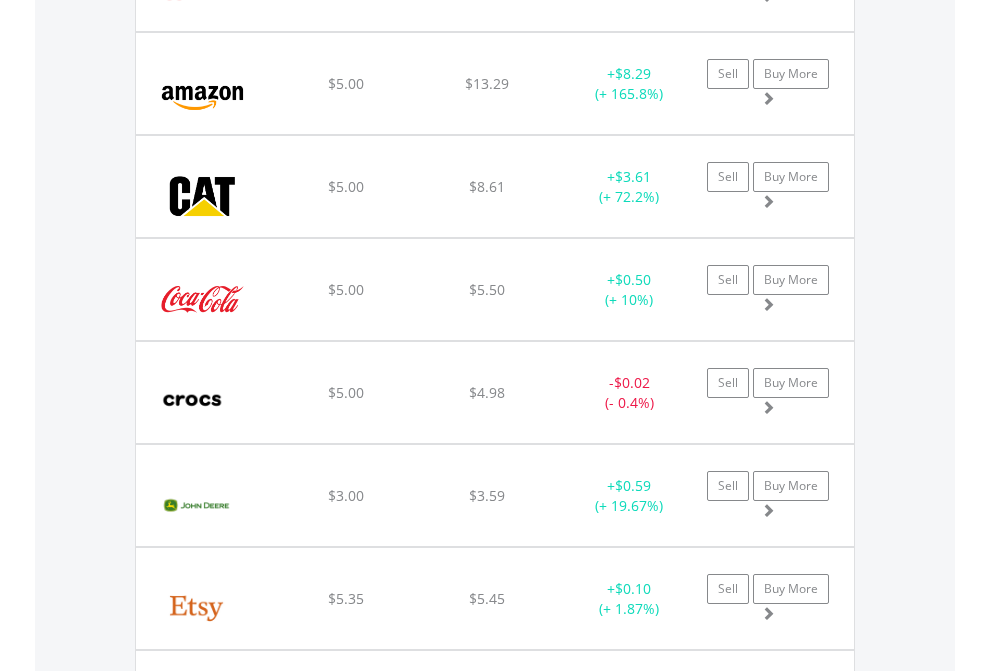 scroll, scrollTop: 144, scrollLeft: 0, axis: vertical 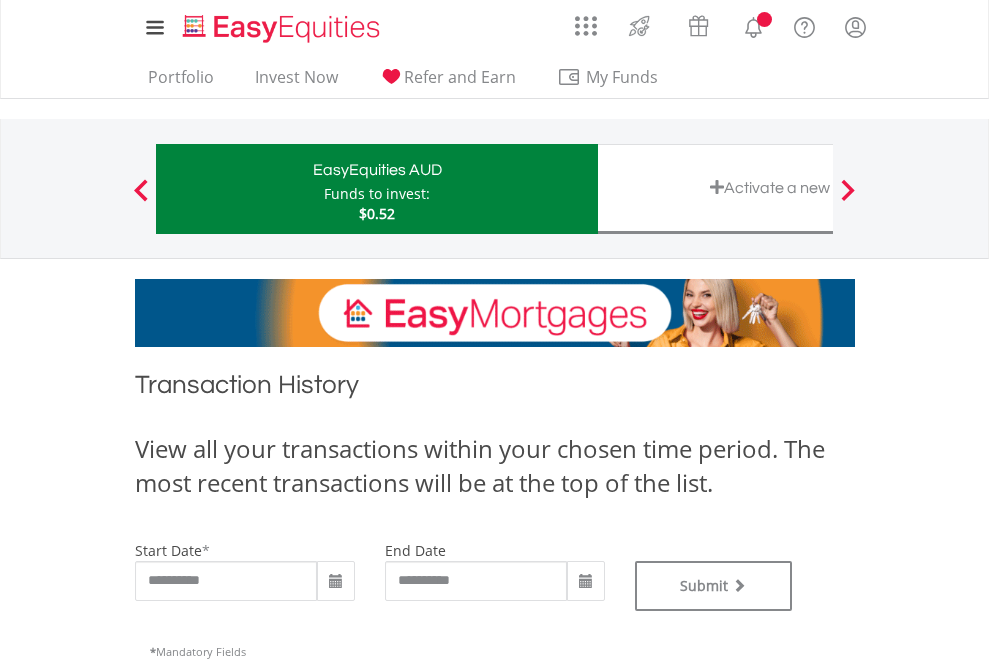 type on "**********" 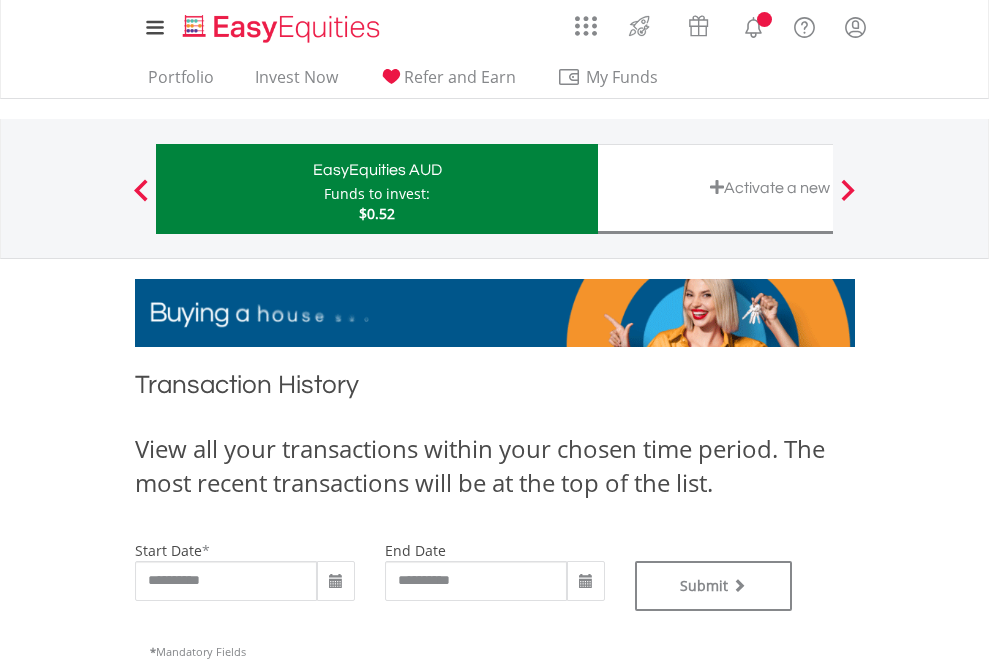 type on "**********" 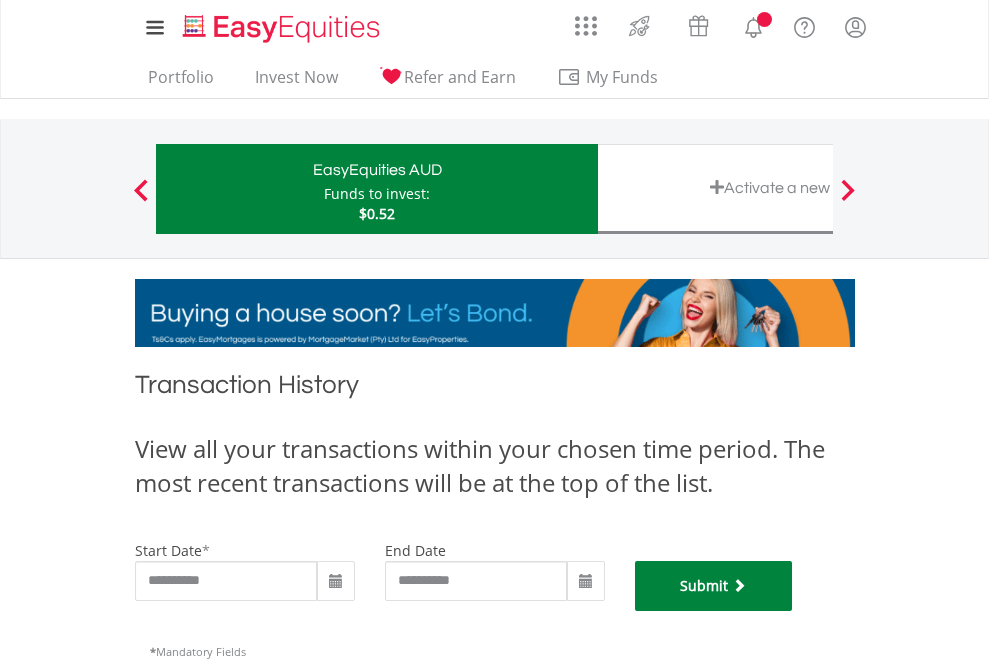 click on "Submit" at bounding box center (714, 586) 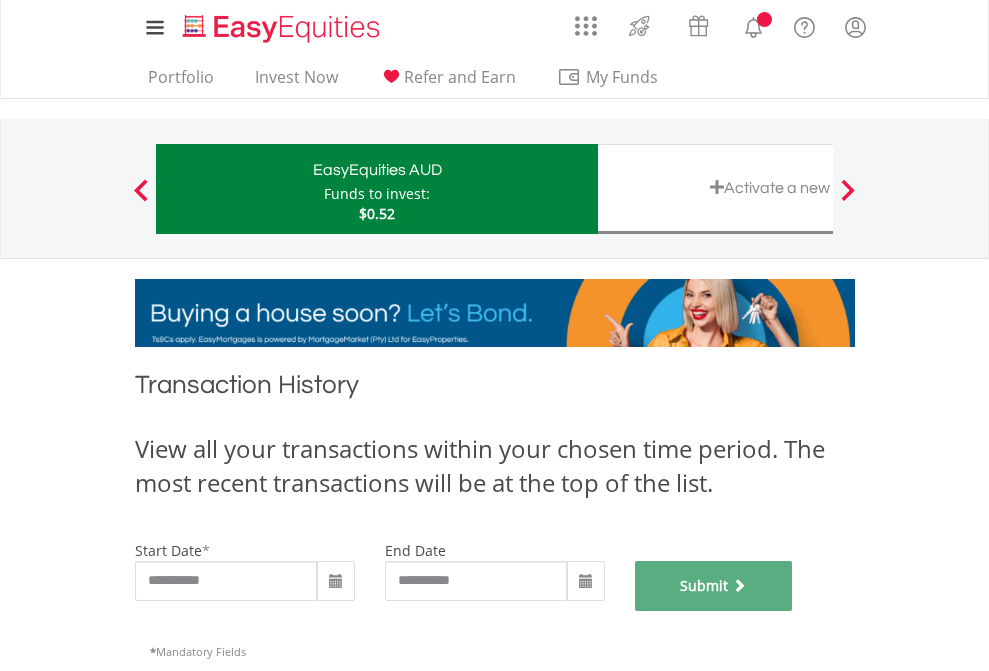 scroll, scrollTop: 811, scrollLeft: 0, axis: vertical 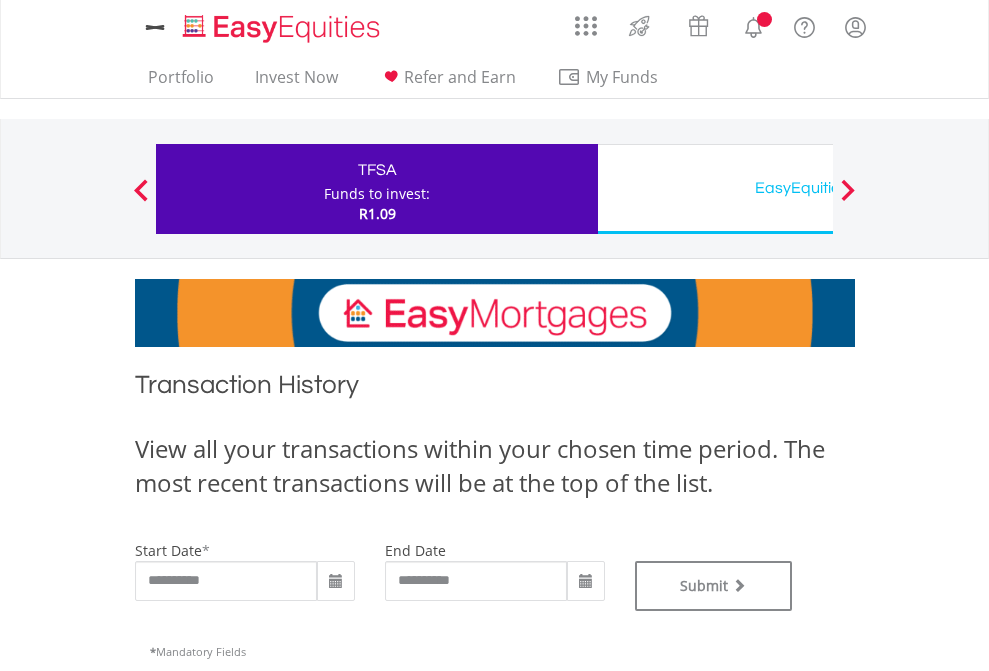 click on "EasyEquities USD" at bounding box center [818, 188] 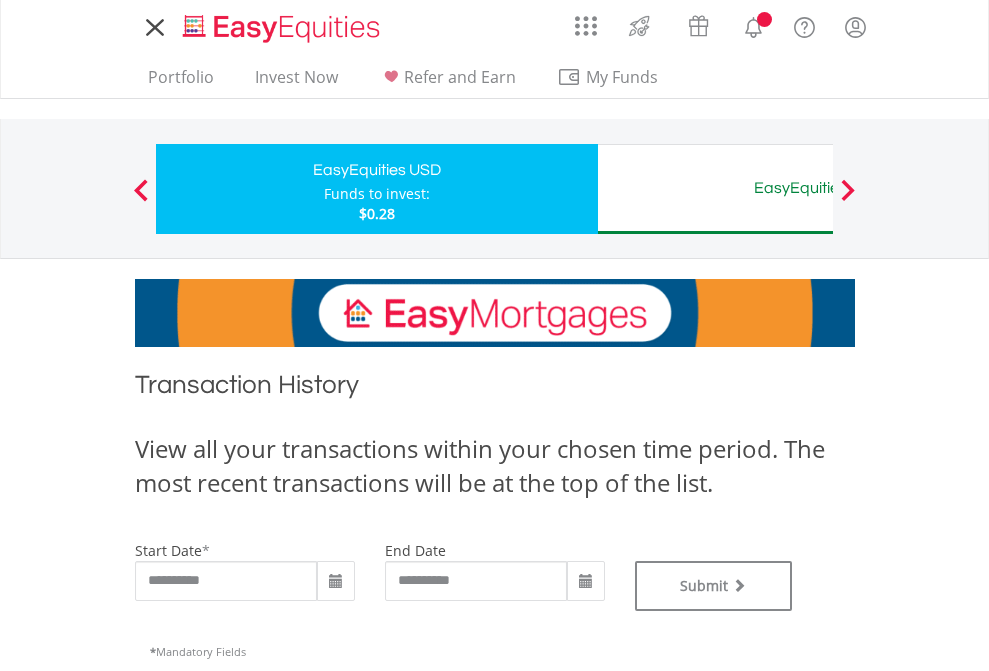 scroll, scrollTop: 0, scrollLeft: 0, axis: both 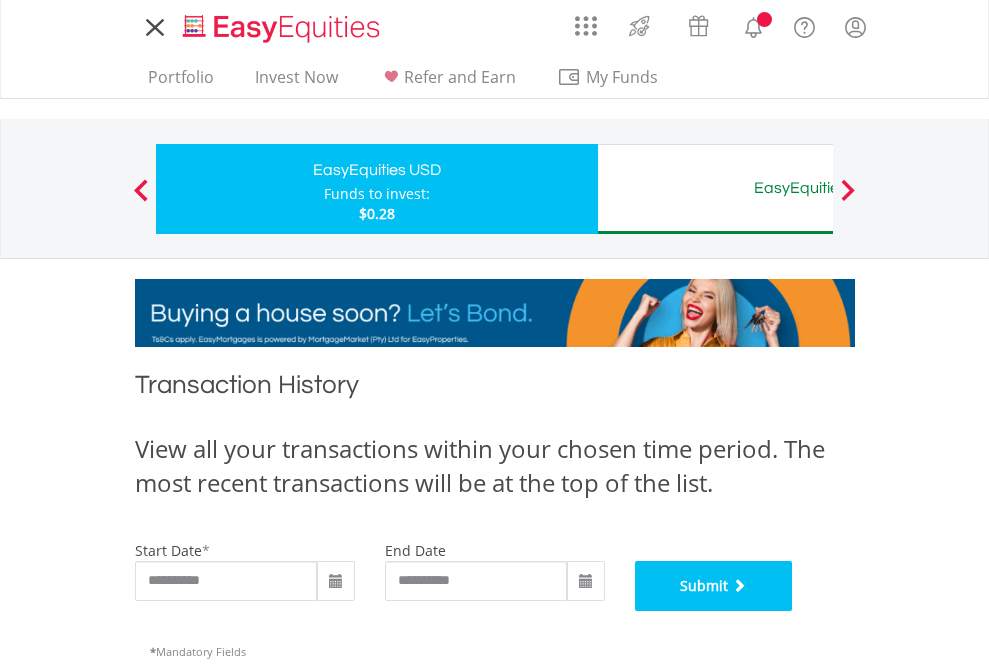 click on "Submit" at bounding box center [714, 586] 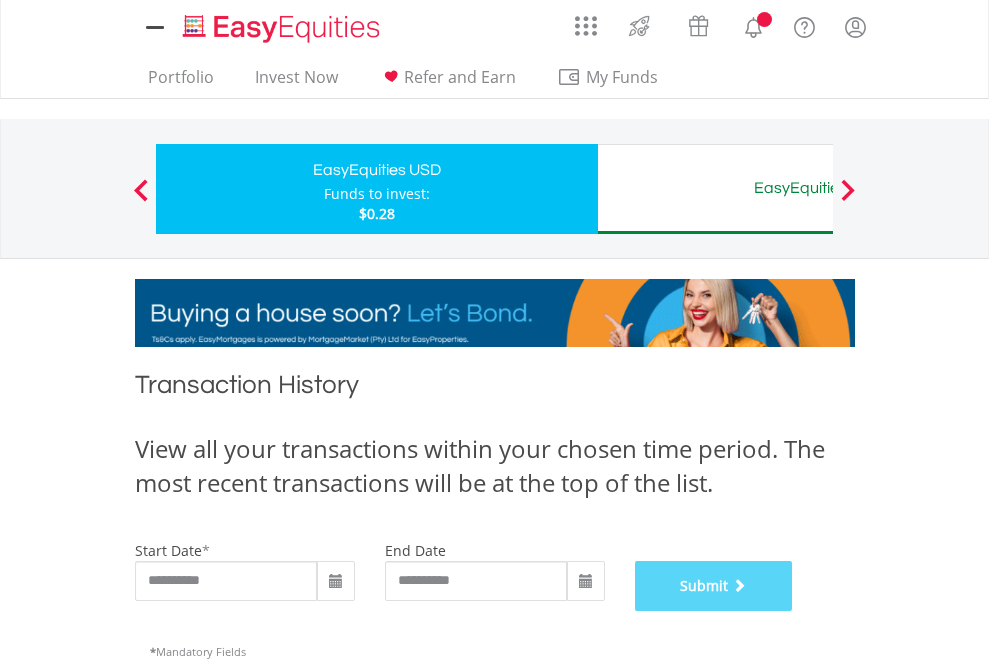 scroll, scrollTop: 811, scrollLeft: 0, axis: vertical 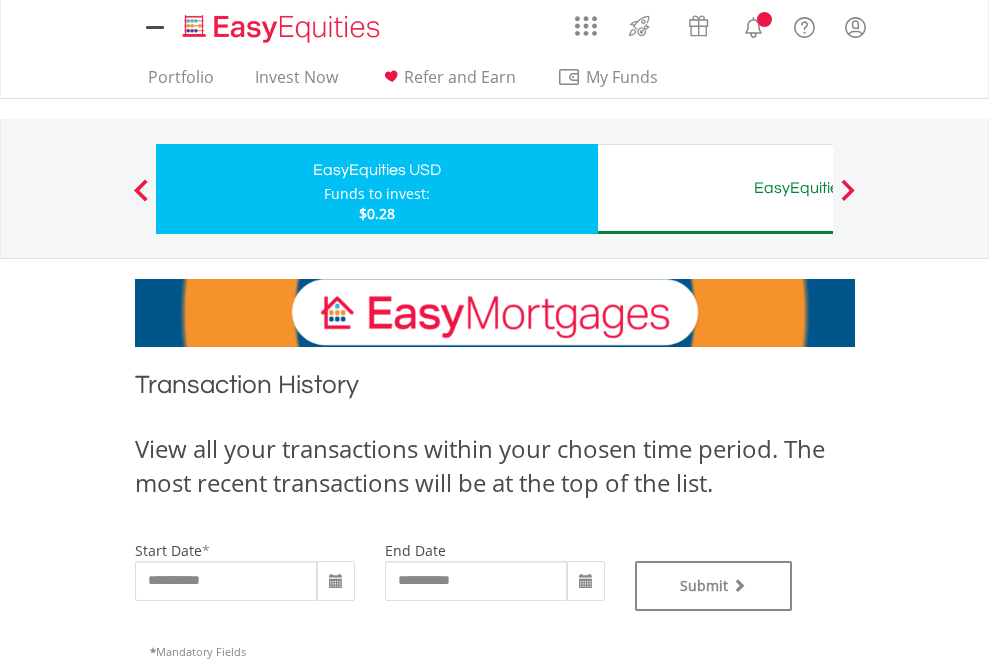 click on "EasyEquities AUD" at bounding box center (818, 188) 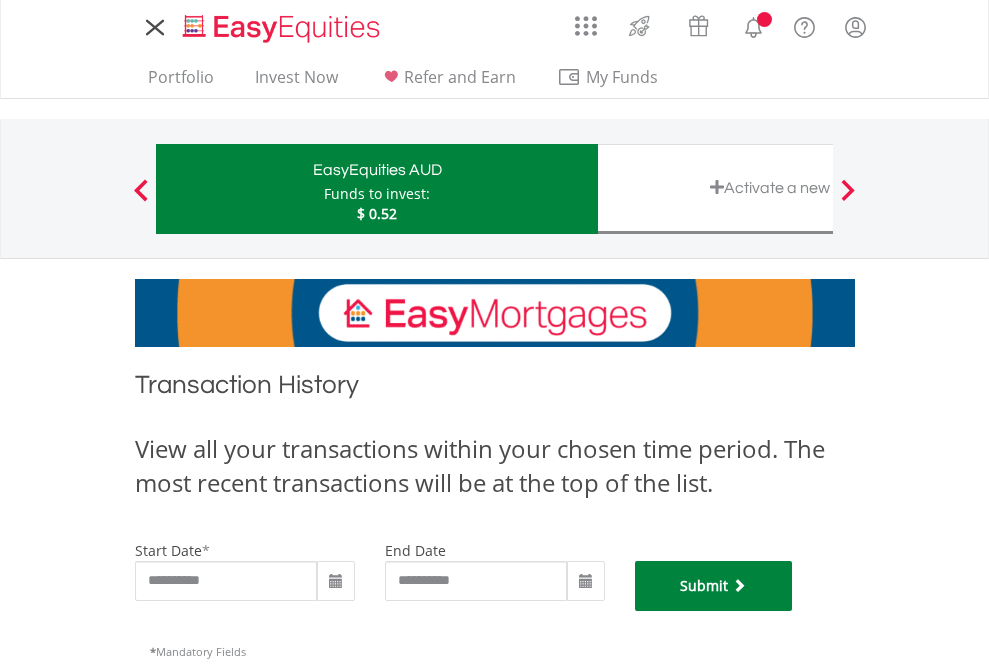 click on "Submit" at bounding box center [714, 586] 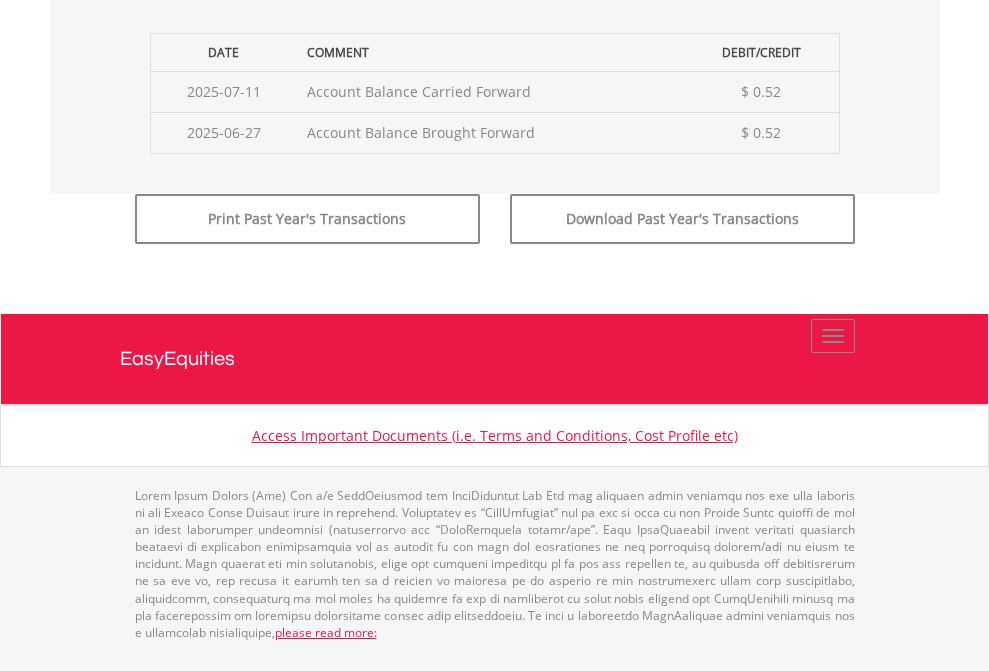 scroll, scrollTop: 811, scrollLeft: 0, axis: vertical 